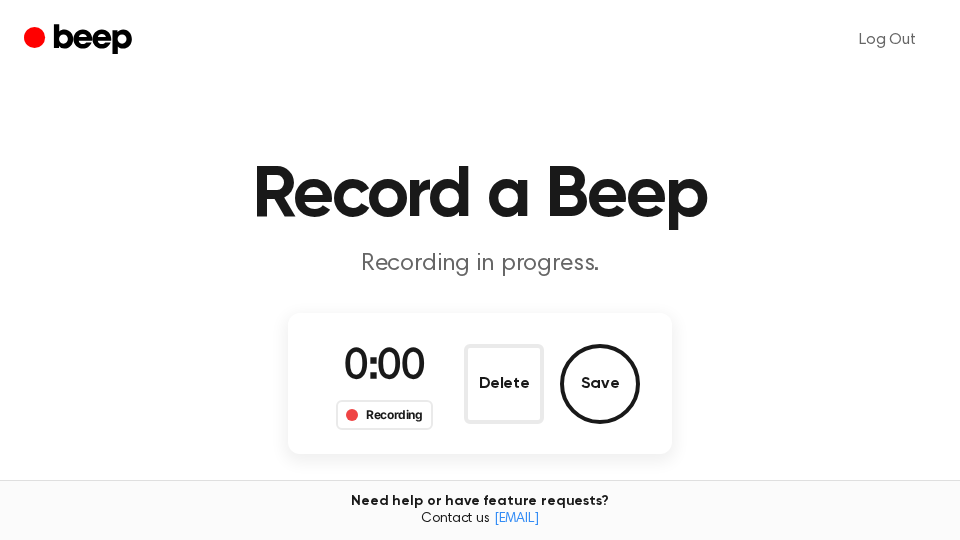 scroll, scrollTop: 0, scrollLeft: 0, axis: both 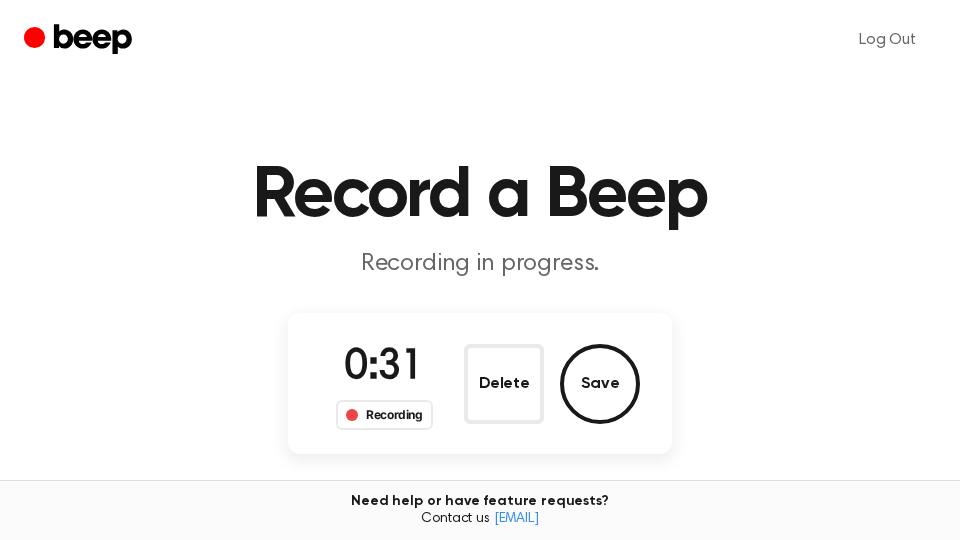 click on "Save" at bounding box center (600, 384) 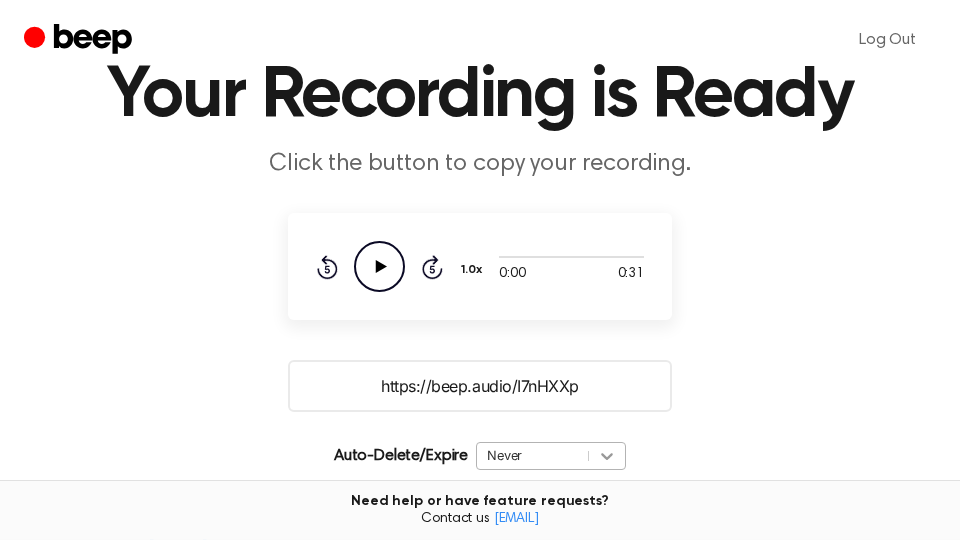 scroll, scrollTop: 340, scrollLeft: 0, axis: vertical 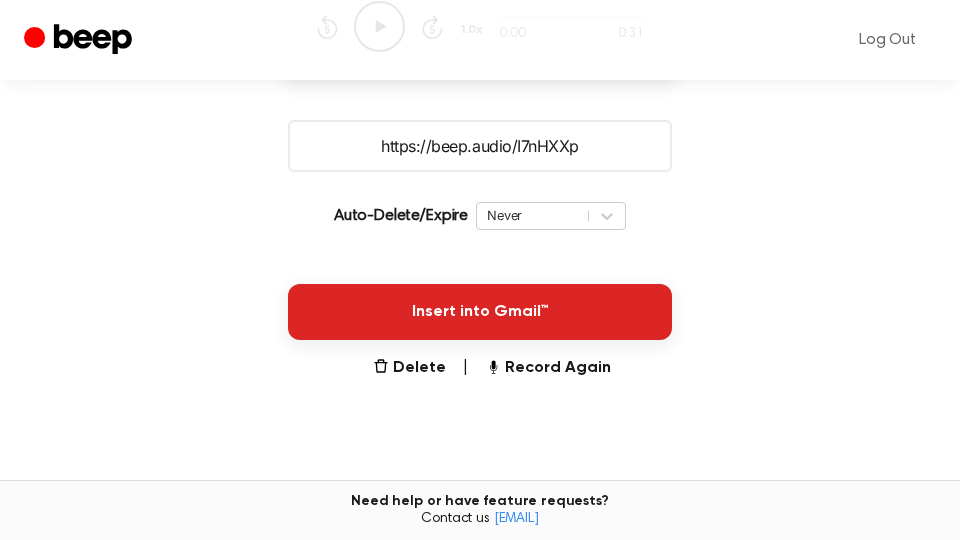 click on "Insert into Gmail™" at bounding box center [480, 312] 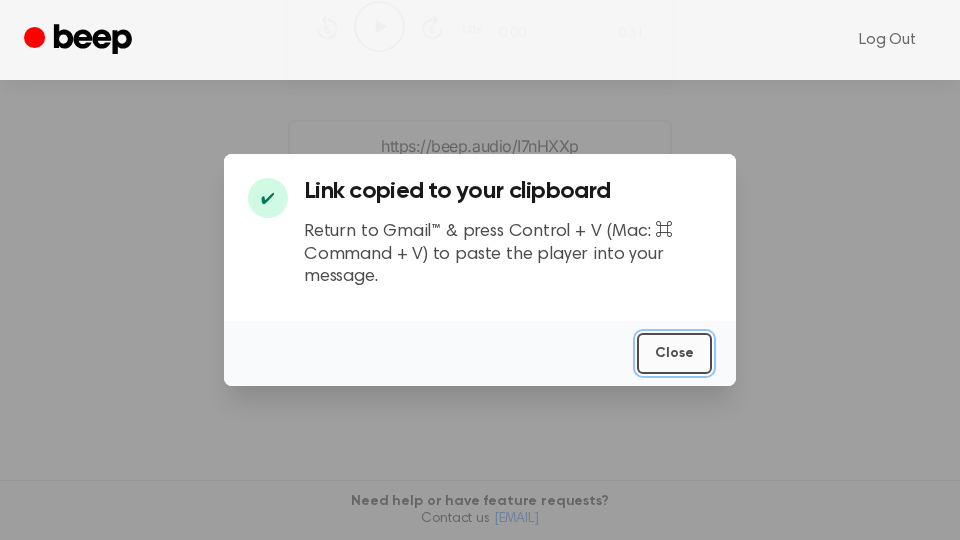 click on "Close" at bounding box center (674, 353) 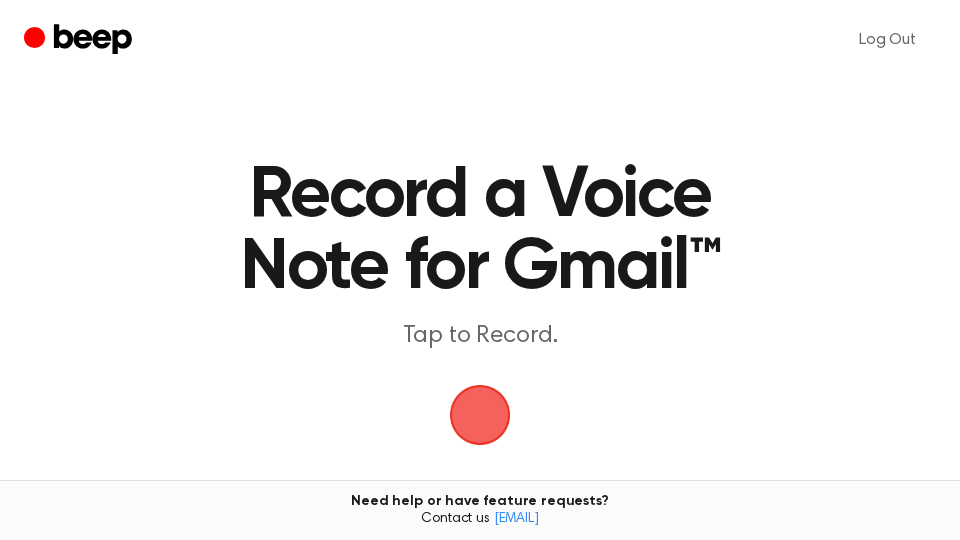 scroll, scrollTop: 0, scrollLeft: 0, axis: both 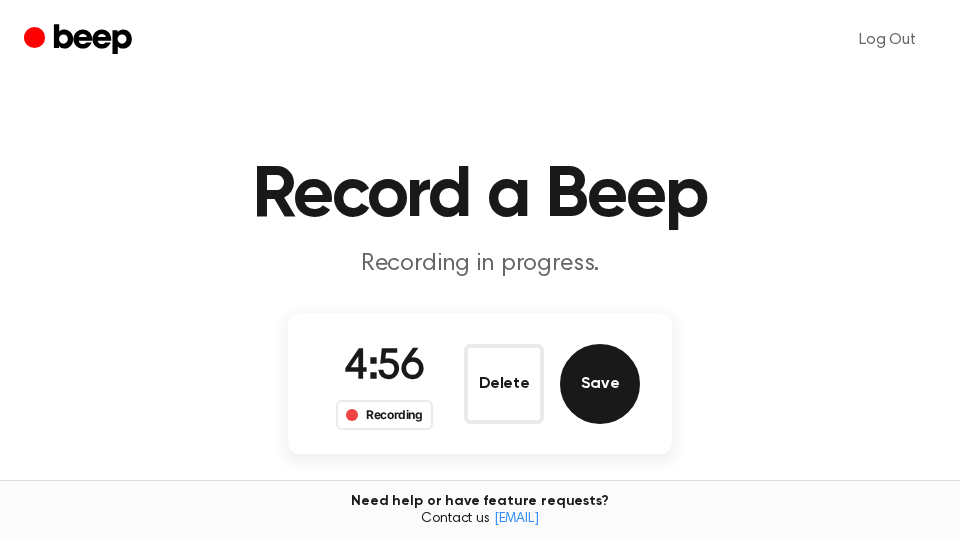 click on "Save" at bounding box center (600, 384) 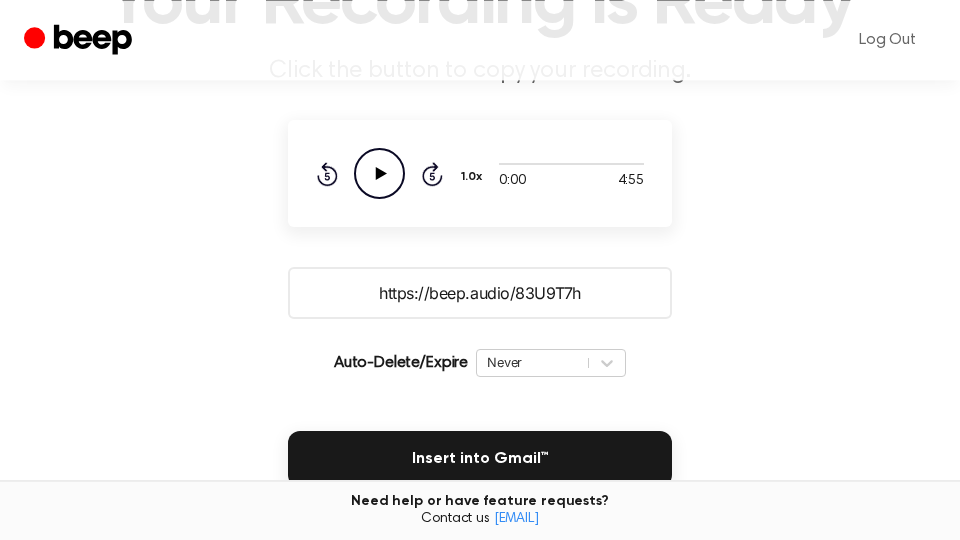 scroll, scrollTop: 340, scrollLeft: 0, axis: vertical 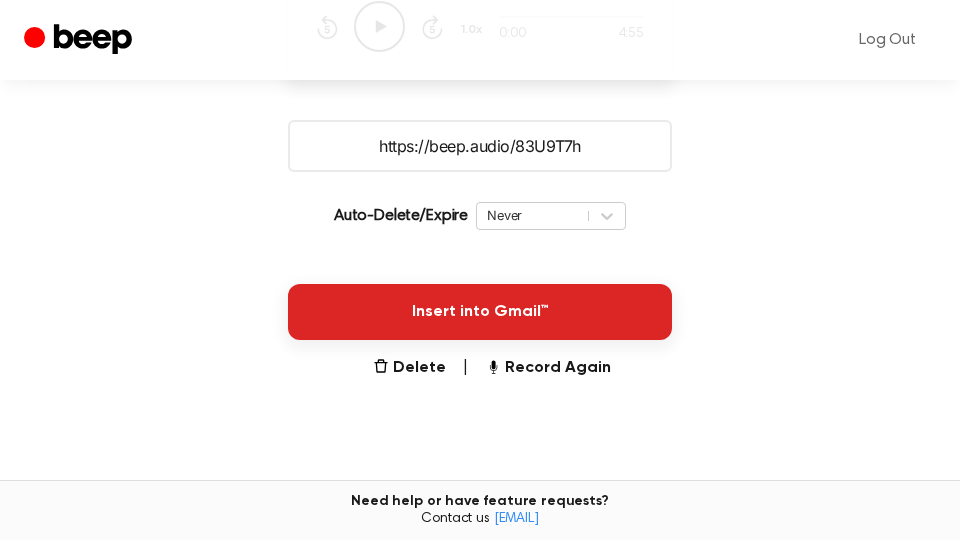 click on "Insert into Gmail™" at bounding box center (480, 312) 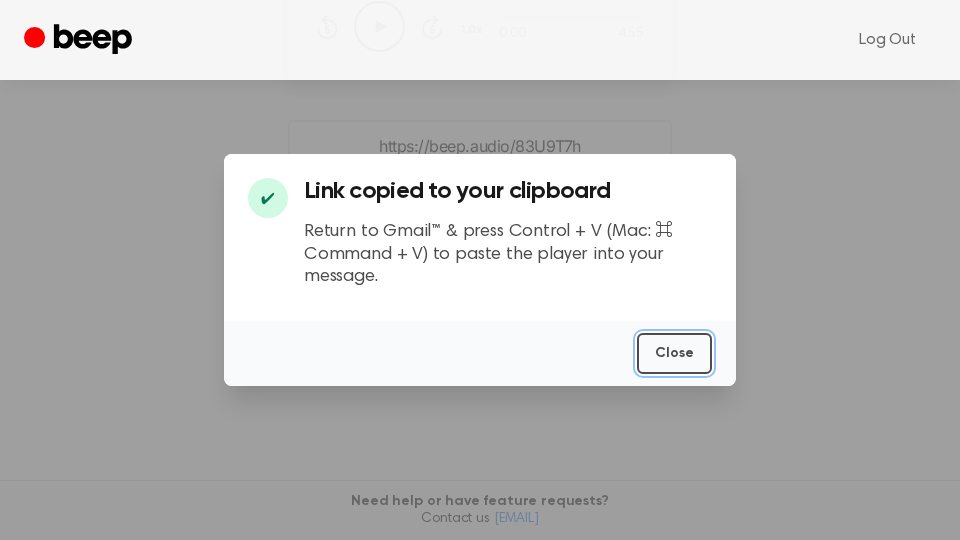 click on "Close" at bounding box center (674, 353) 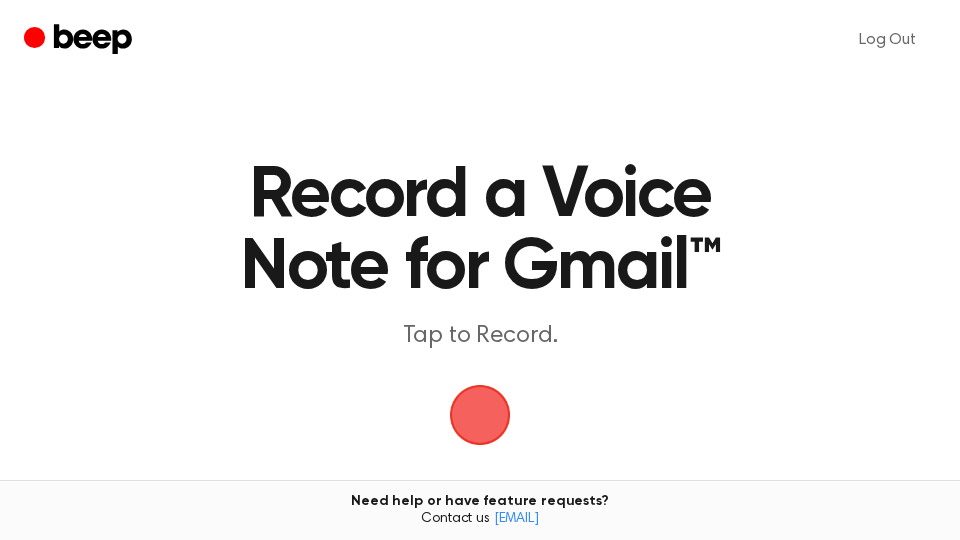 scroll, scrollTop: 0, scrollLeft: 0, axis: both 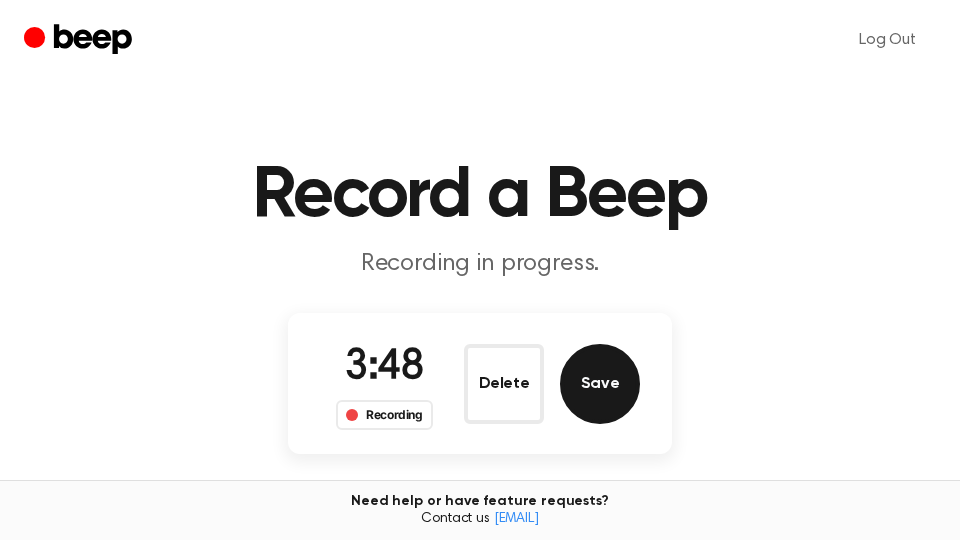 click on "Save" at bounding box center [600, 384] 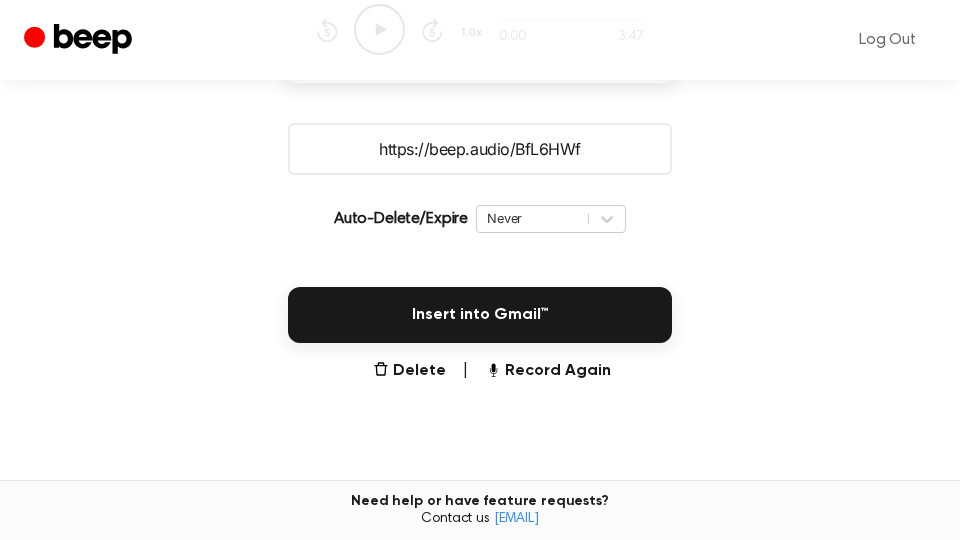 scroll, scrollTop: 340, scrollLeft: 0, axis: vertical 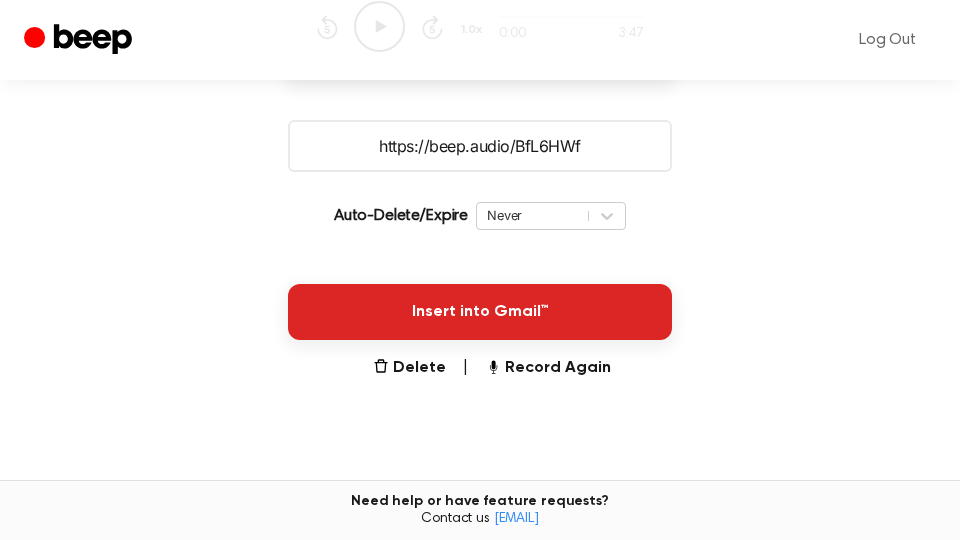 click on "Insert into Gmail™" at bounding box center (480, 312) 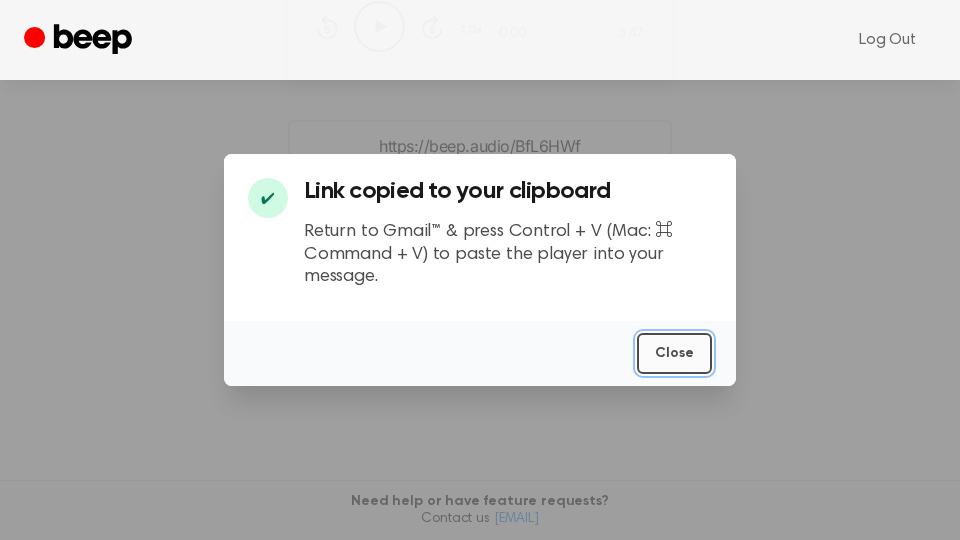 click on "Close" at bounding box center (674, 353) 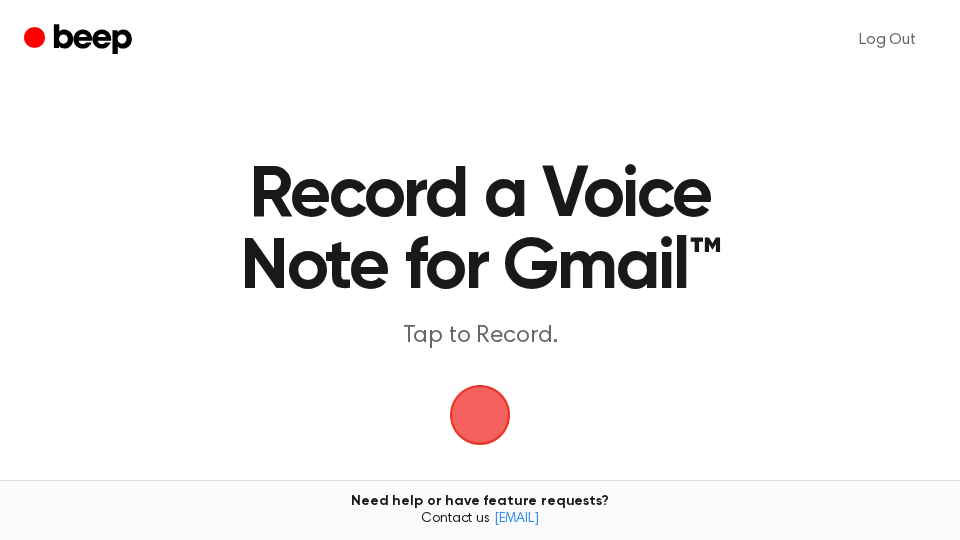scroll, scrollTop: 0, scrollLeft: 0, axis: both 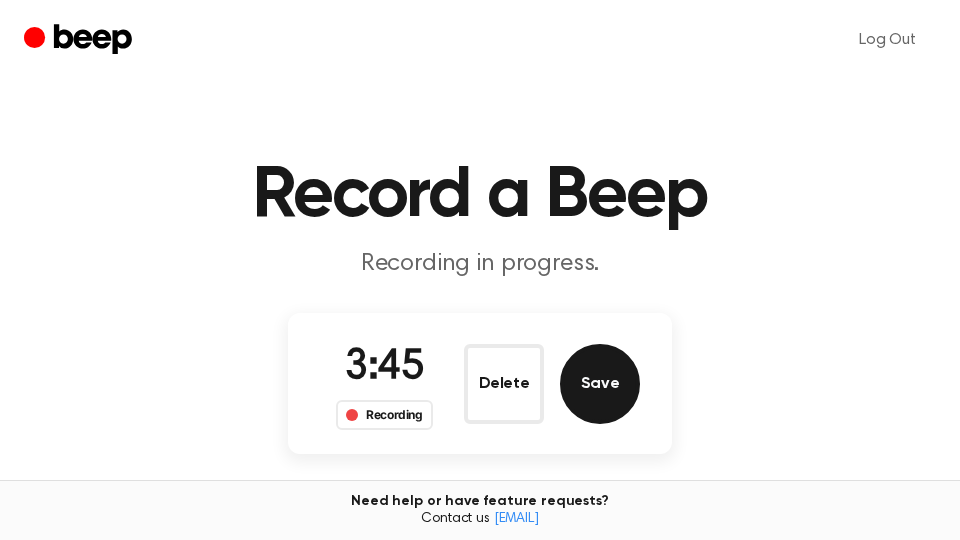 click on "Save" at bounding box center [600, 384] 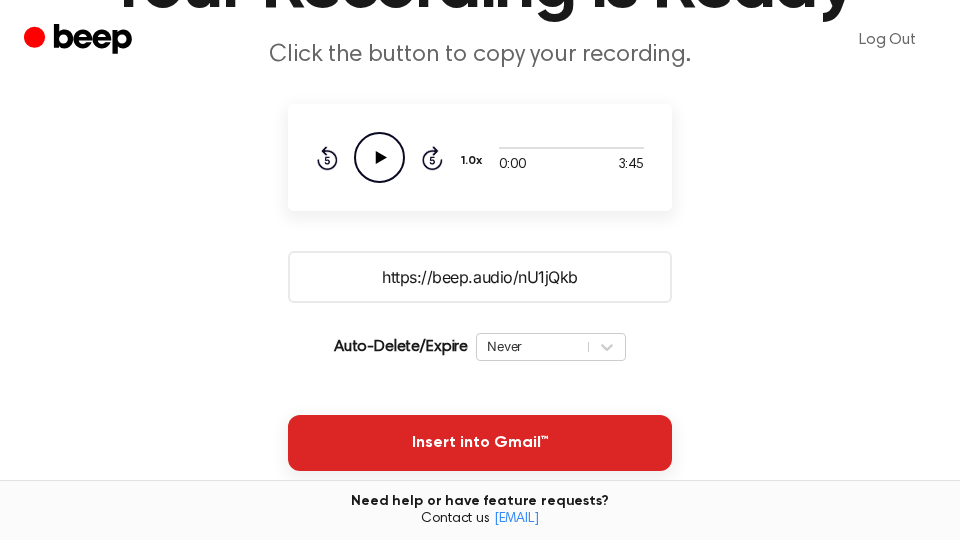 scroll, scrollTop: 340, scrollLeft: 0, axis: vertical 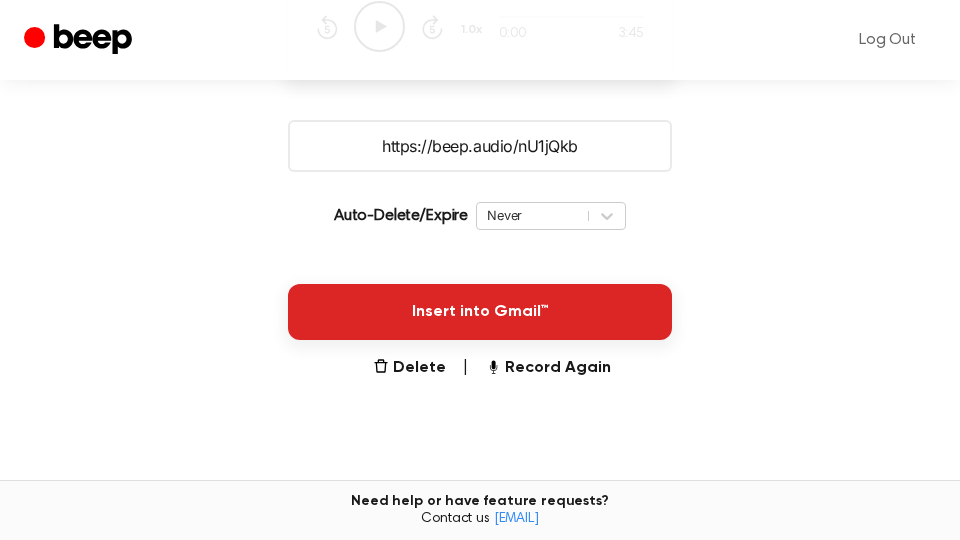 click on "Insert into Gmail™" at bounding box center [480, 312] 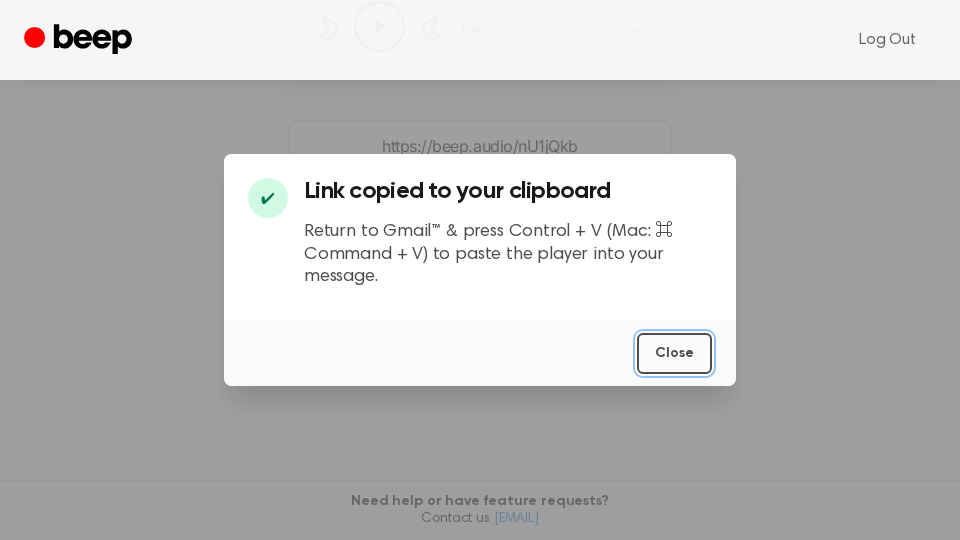 click on "Close" at bounding box center (674, 353) 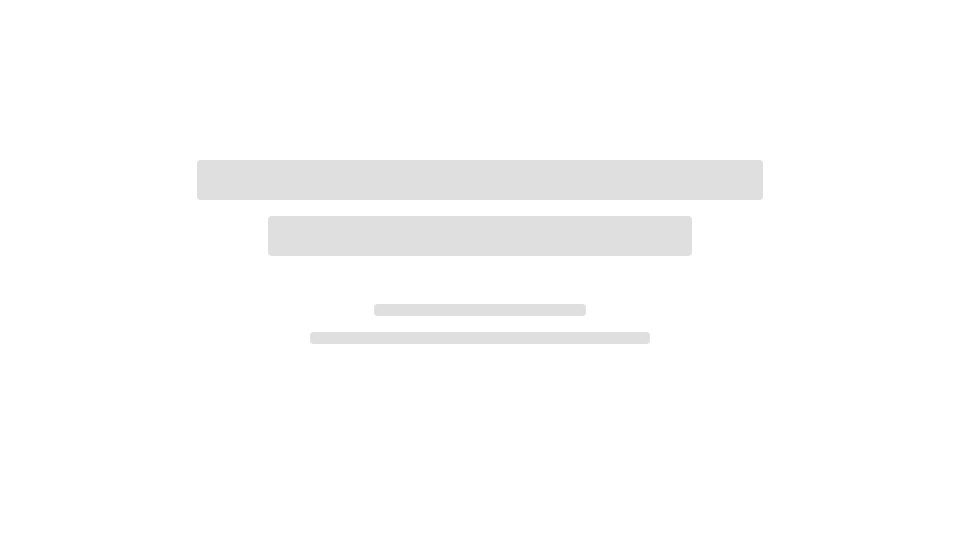 scroll, scrollTop: 0, scrollLeft: 0, axis: both 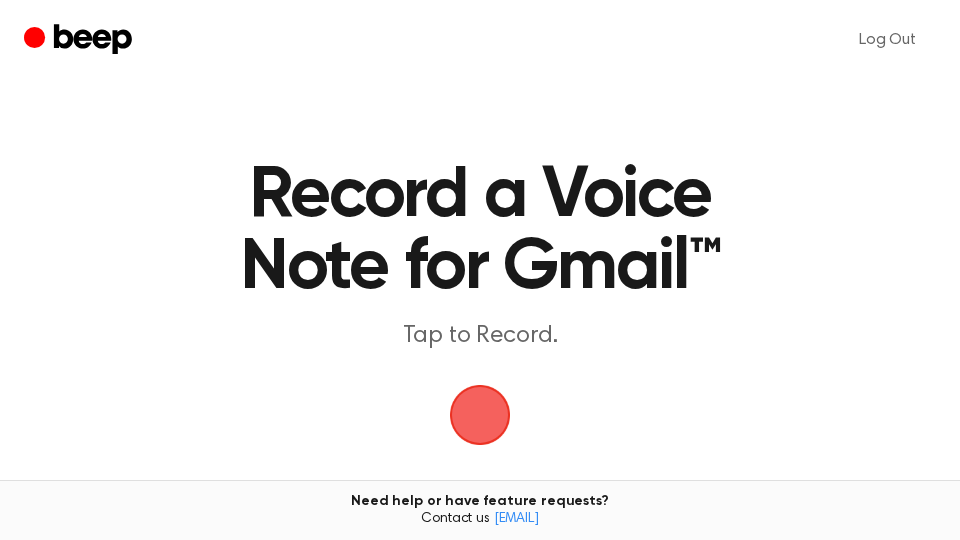drag, startPoint x: 491, startPoint y: 420, endPoint x: 597, endPoint y: 301, distance: 159.36436 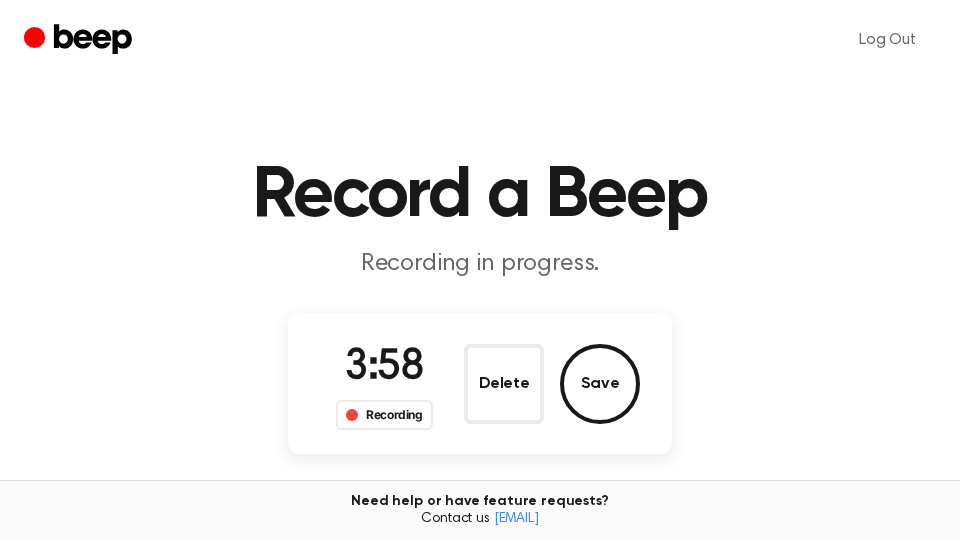 click on "Save" at bounding box center [600, 384] 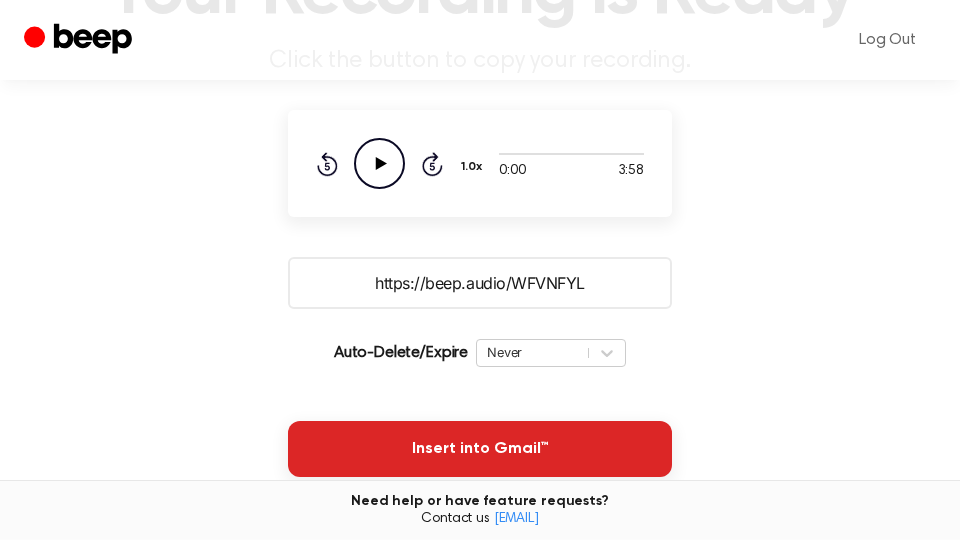 scroll, scrollTop: 340, scrollLeft: 0, axis: vertical 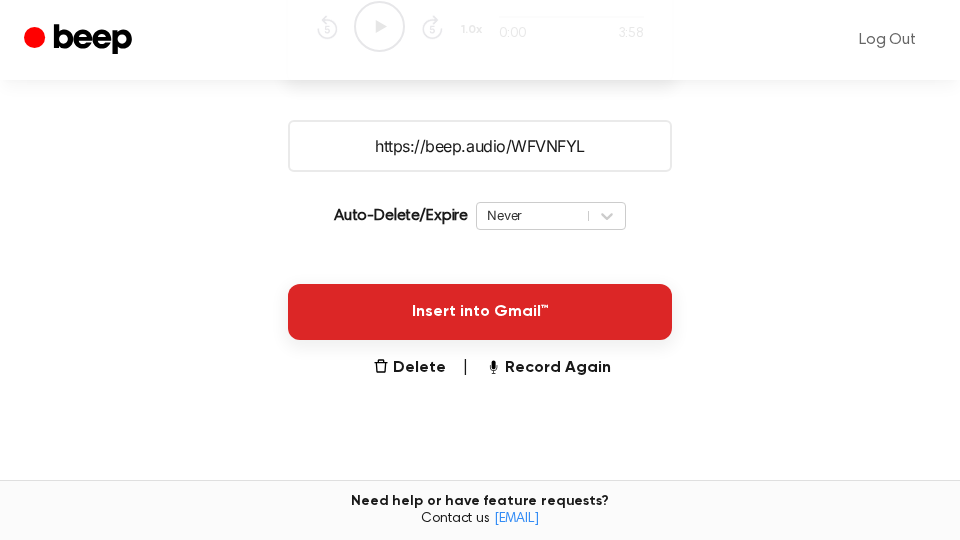 click on "Insert into Gmail™" at bounding box center [480, 312] 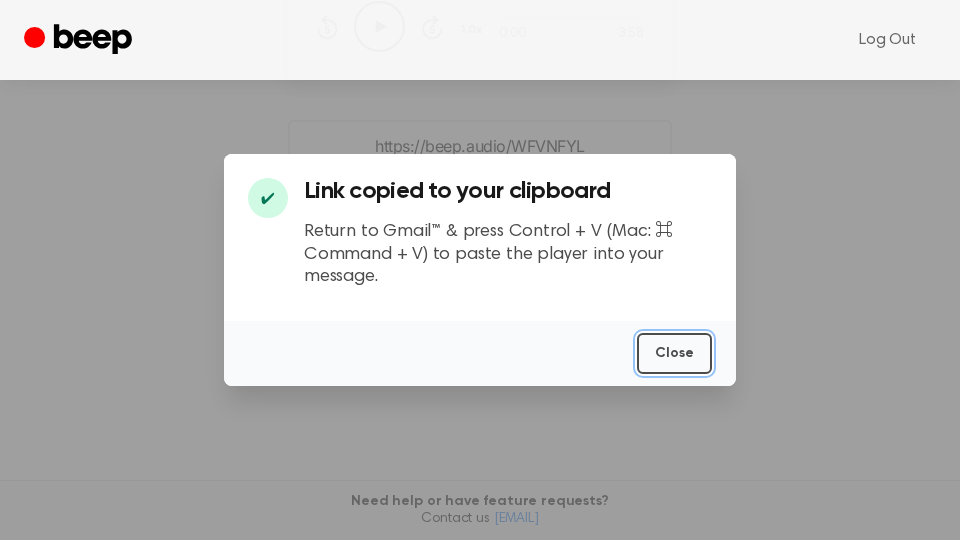 click on "Close" at bounding box center [674, 353] 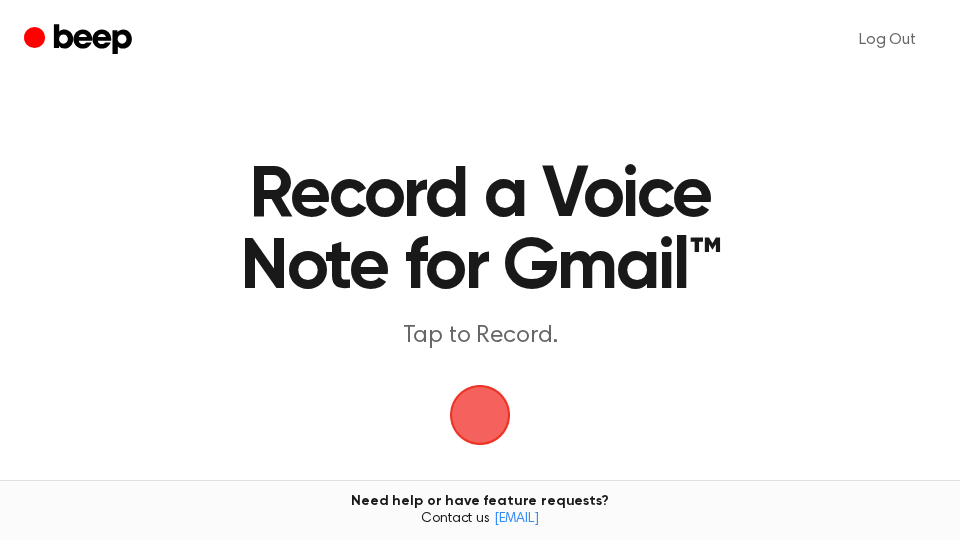 click at bounding box center (480, 415) 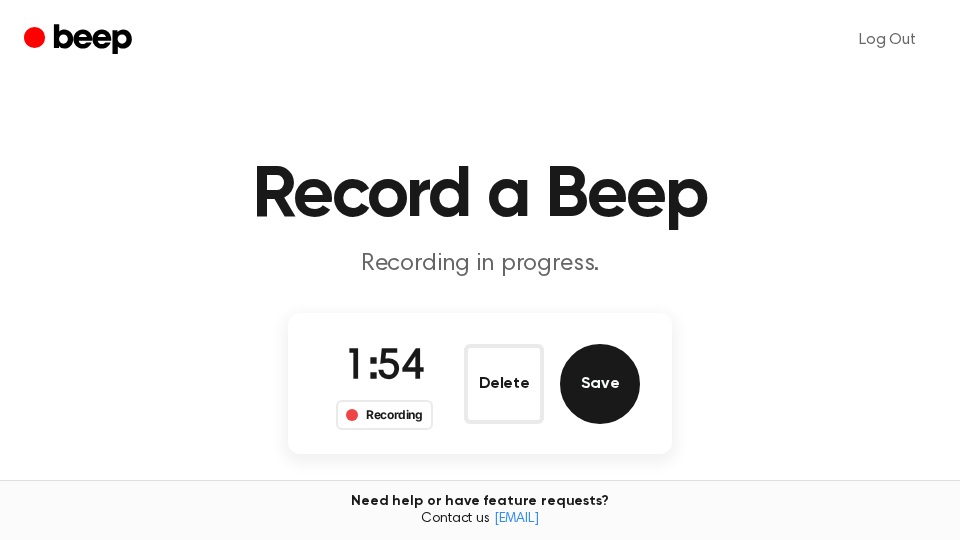click on "Save" at bounding box center [600, 384] 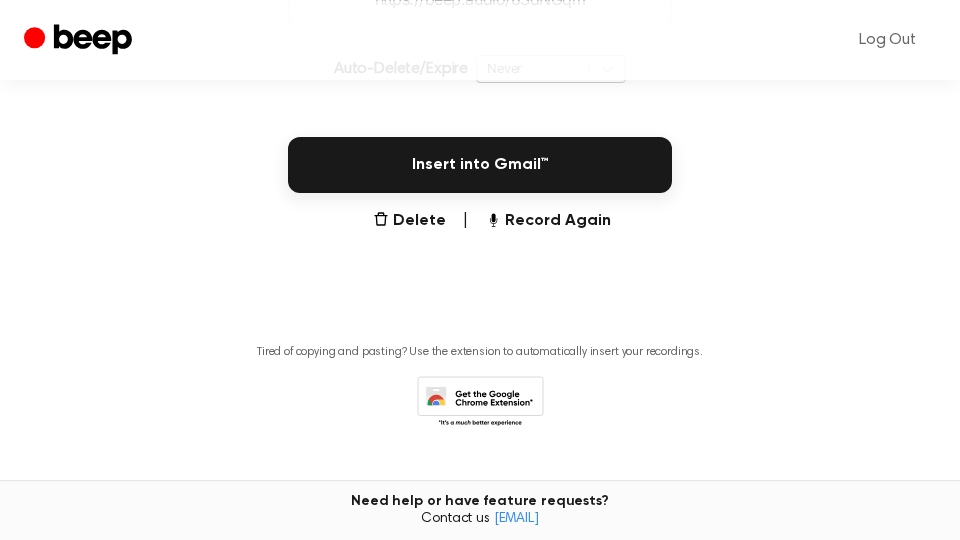scroll, scrollTop: 530, scrollLeft: 0, axis: vertical 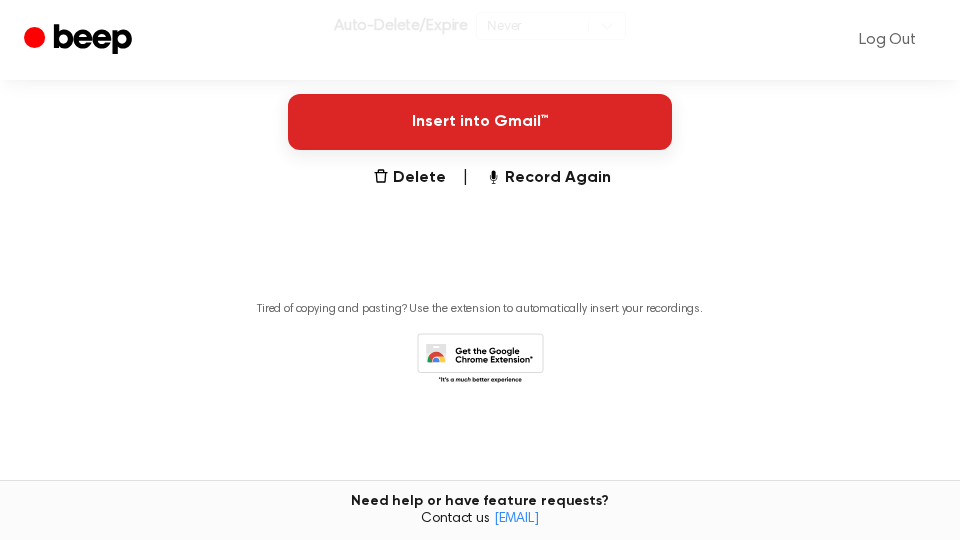 click on "Insert into Gmail™" at bounding box center (480, 122) 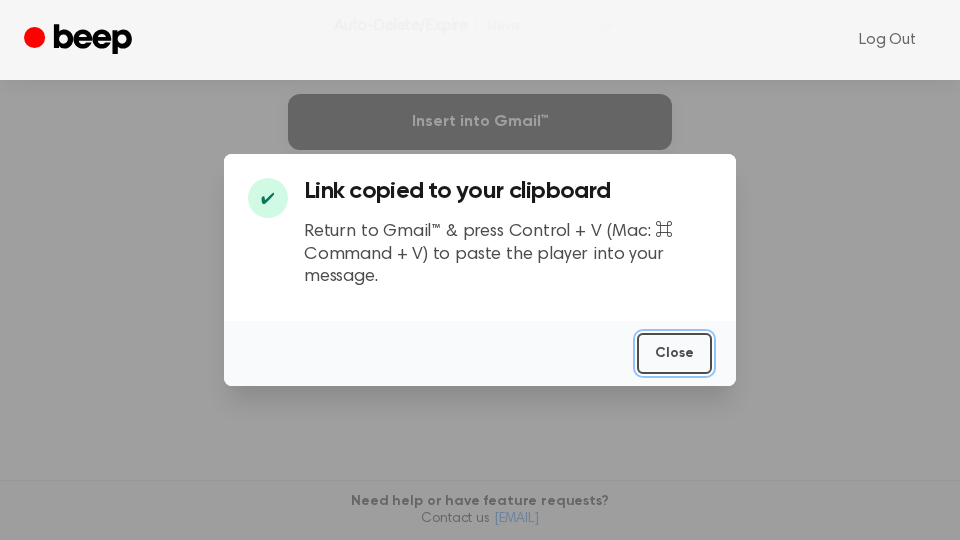click on "Close" at bounding box center (674, 353) 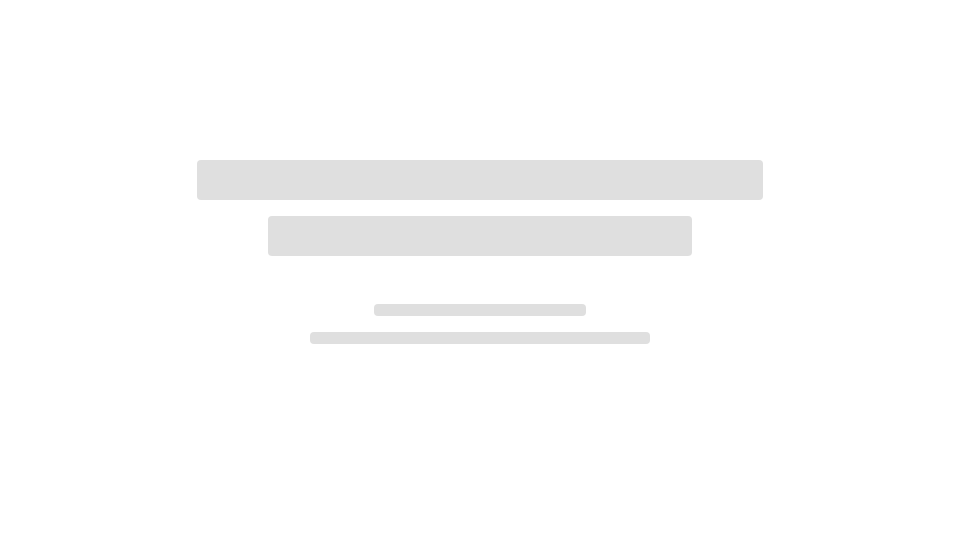 scroll, scrollTop: 0, scrollLeft: 0, axis: both 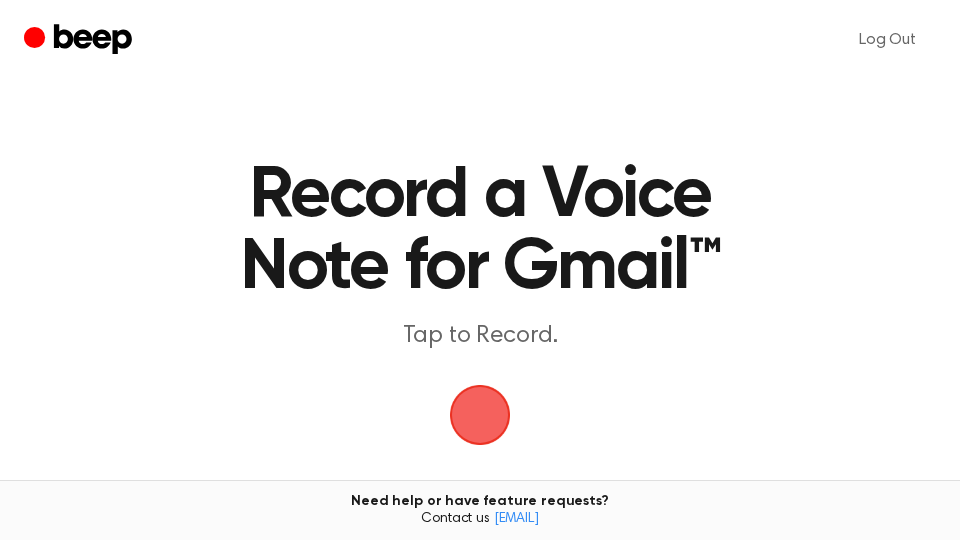 click at bounding box center [480, 415] 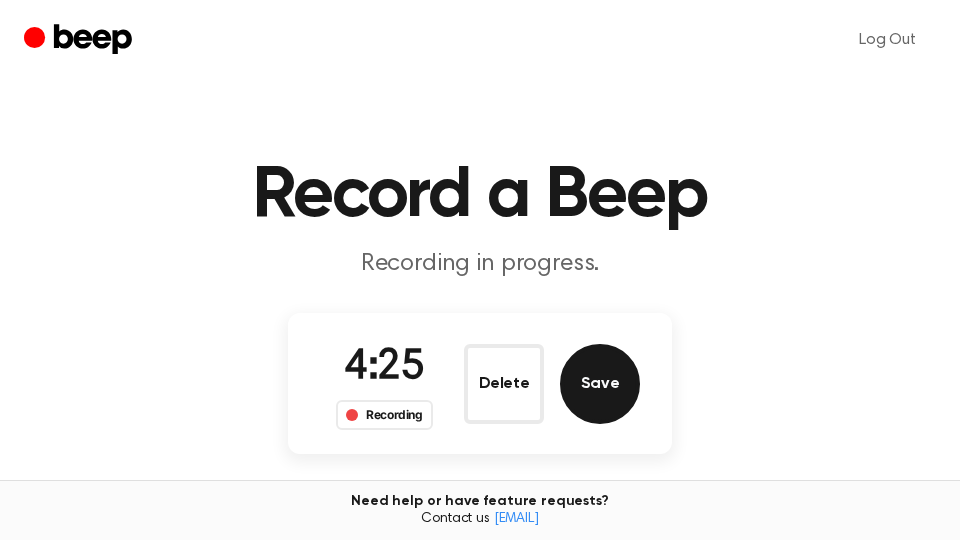 click on "Save" at bounding box center (600, 384) 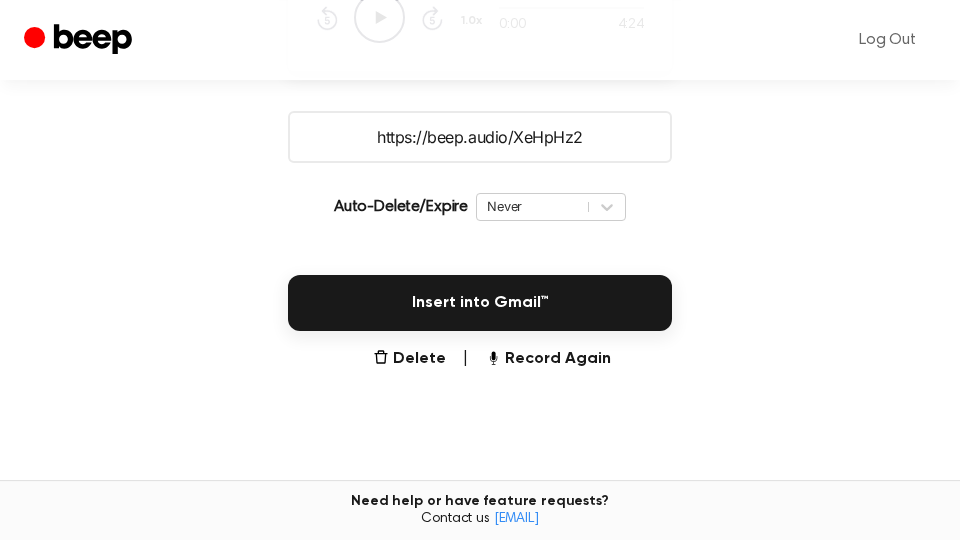 scroll, scrollTop: 530, scrollLeft: 0, axis: vertical 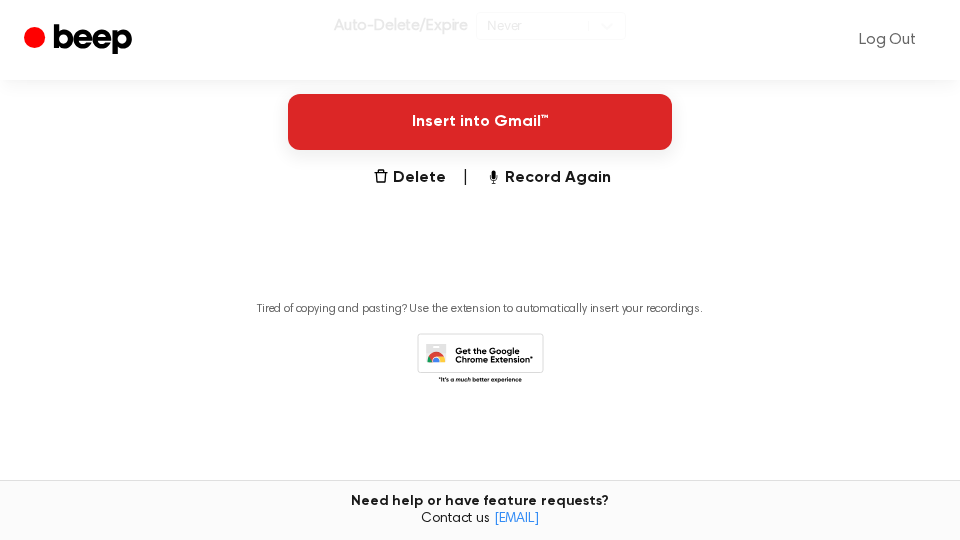 click on "Insert into Gmail™" at bounding box center (480, 122) 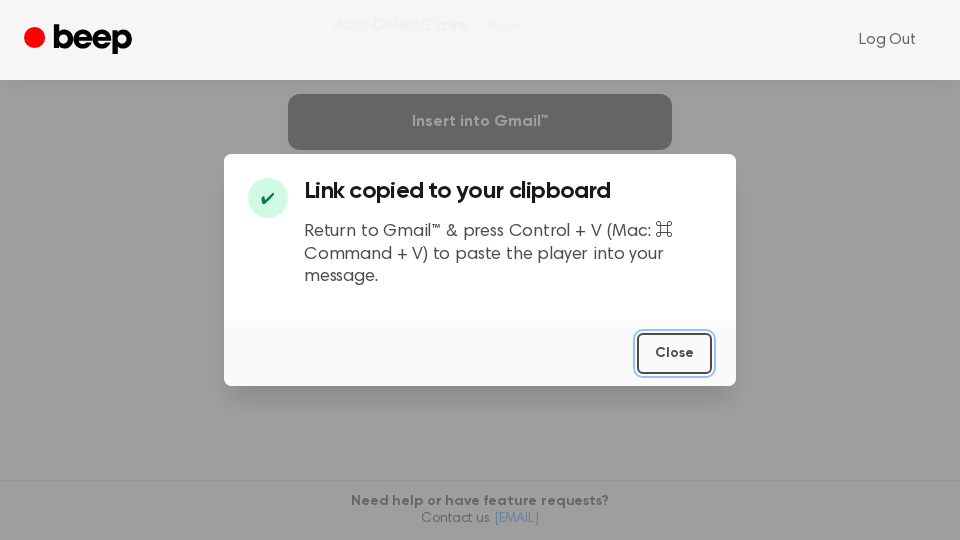 drag, startPoint x: 682, startPoint y: 353, endPoint x: 422, endPoint y: 315, distance: 262.76224 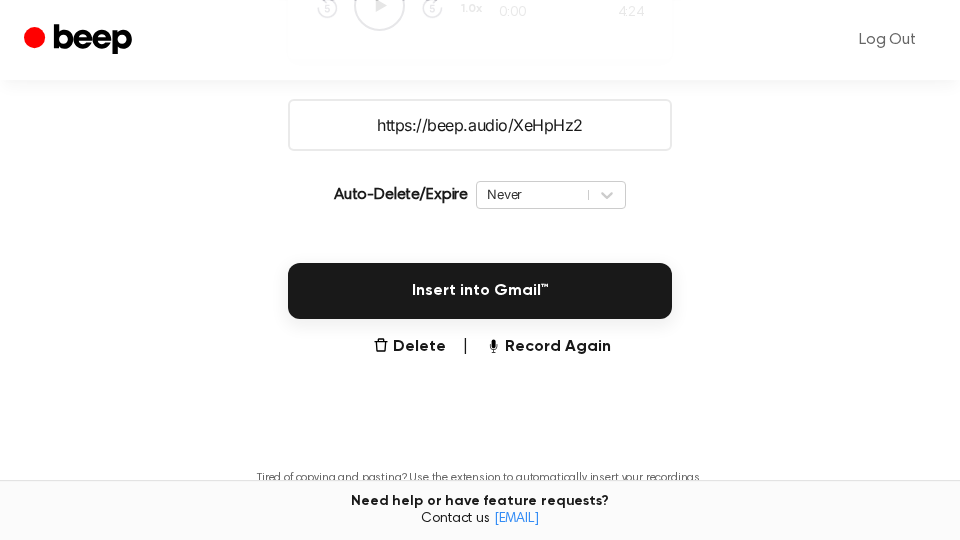 scroll, scrollTop: 190, scrollLeft: 0, axis: vertical 